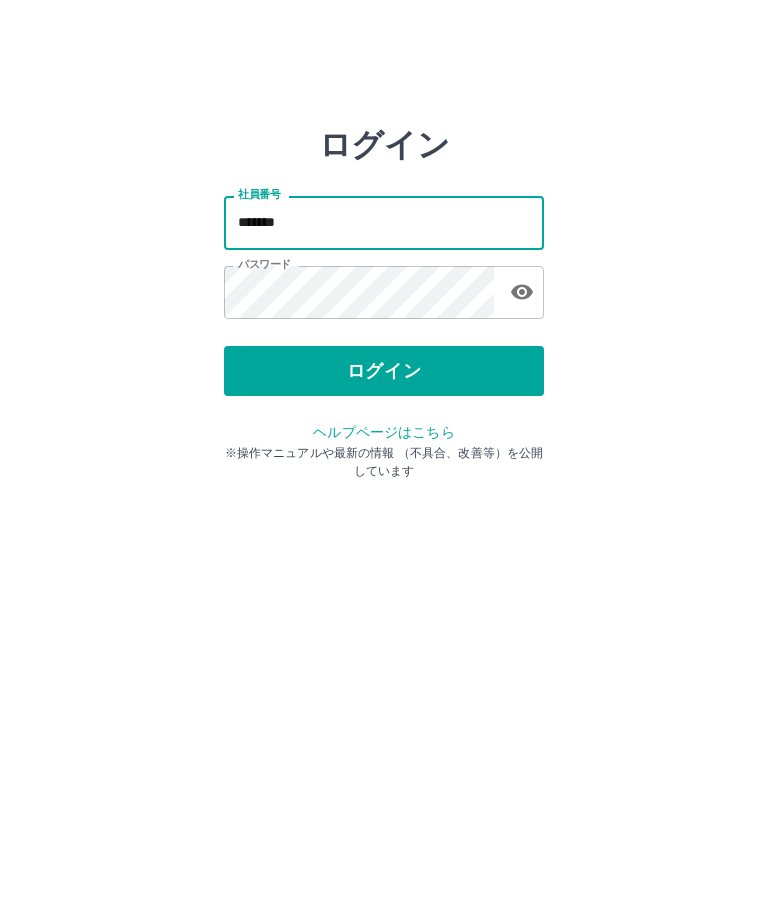 scroll, scrollTop: 0, scrollLeft: 0, axis: both 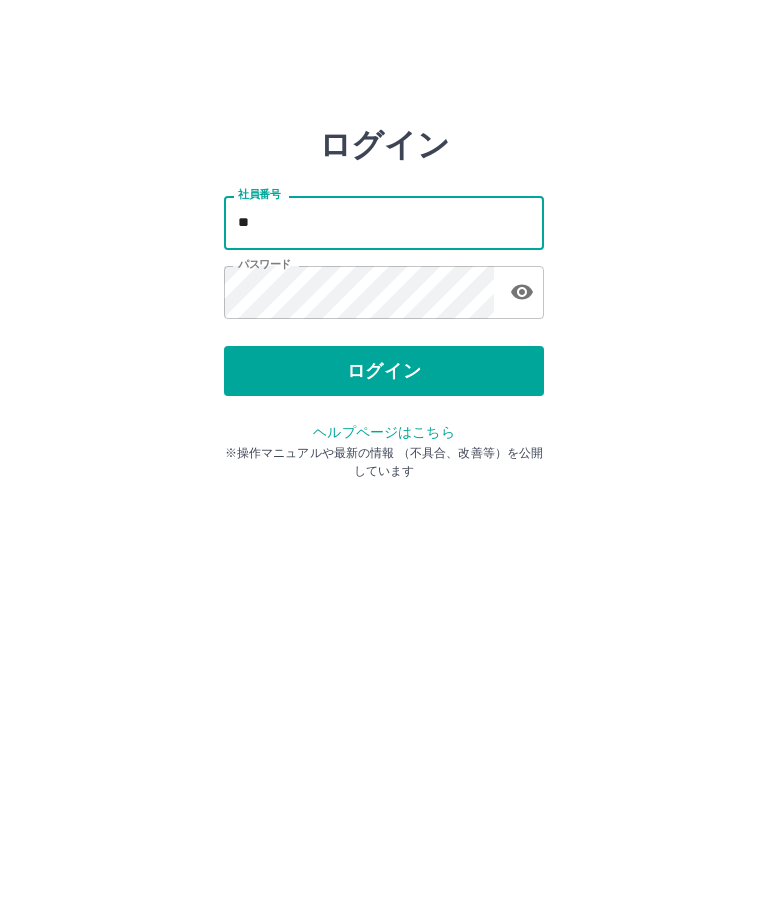 type on "*" 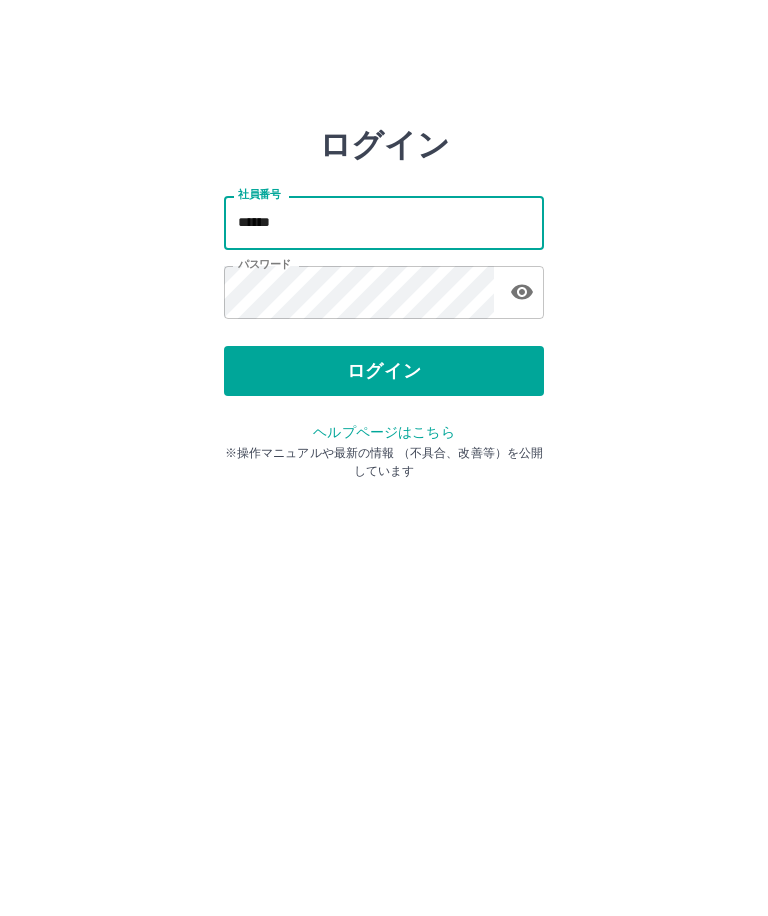 click on "ログイン" at bounding box center [384, 371] 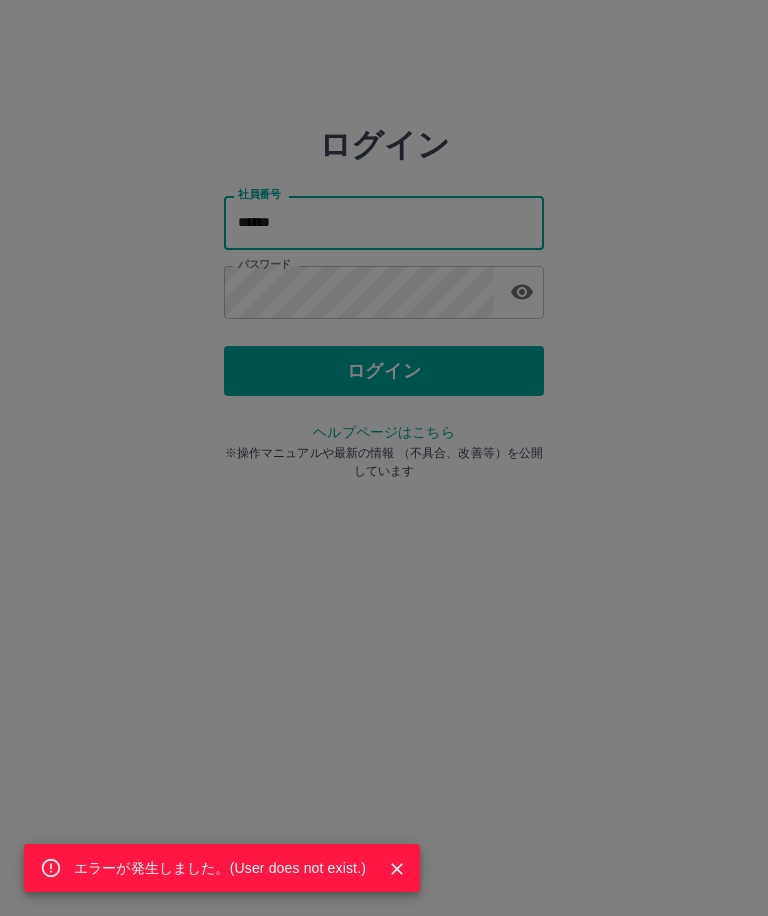 click on "エラーが発生しました。( User does not exist. )" at bounding box center (384, 458) 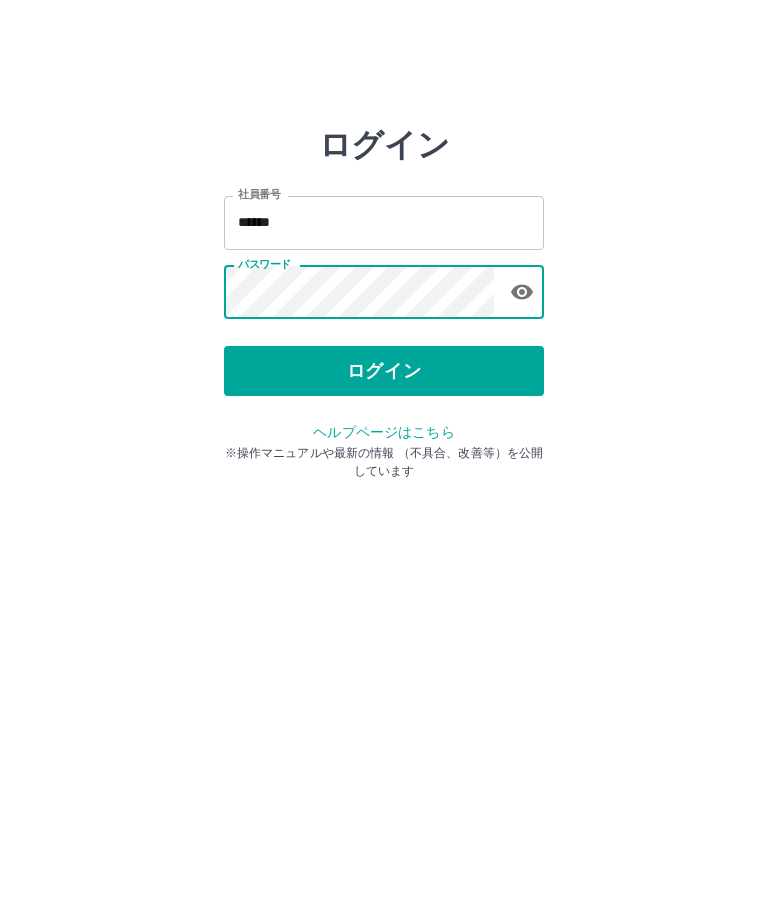 click on "ログイン" at bounding box center [384, 371] 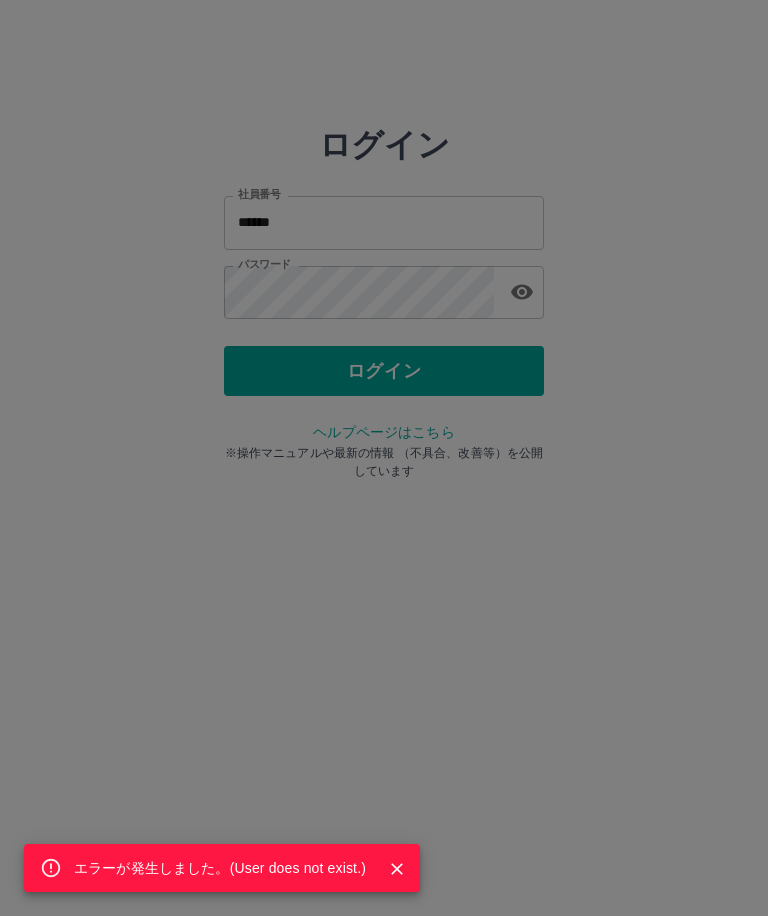 click on "エラーが発生しました。( User does not exist. )" at bounding box center [384, 458] 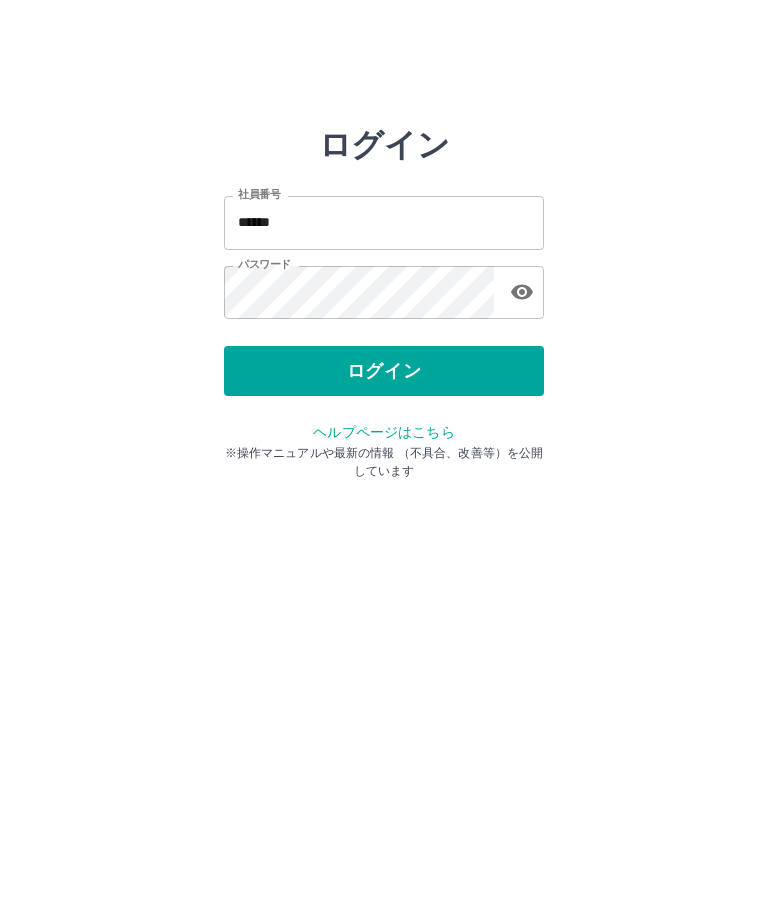 click on "******" at bounding box center [384, 222] 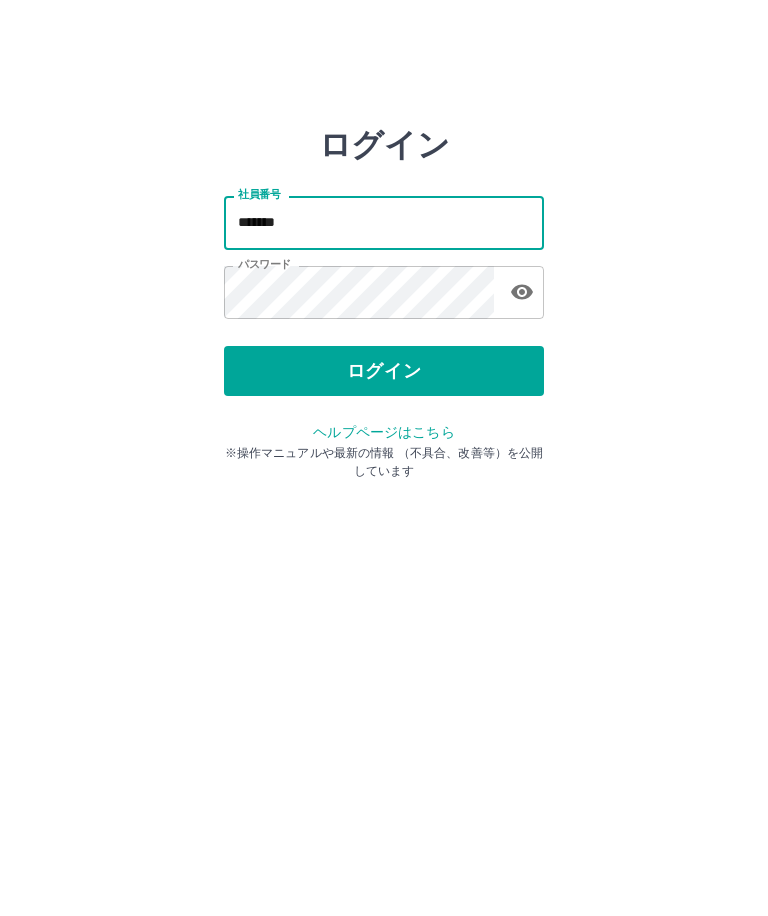 type on "*******" 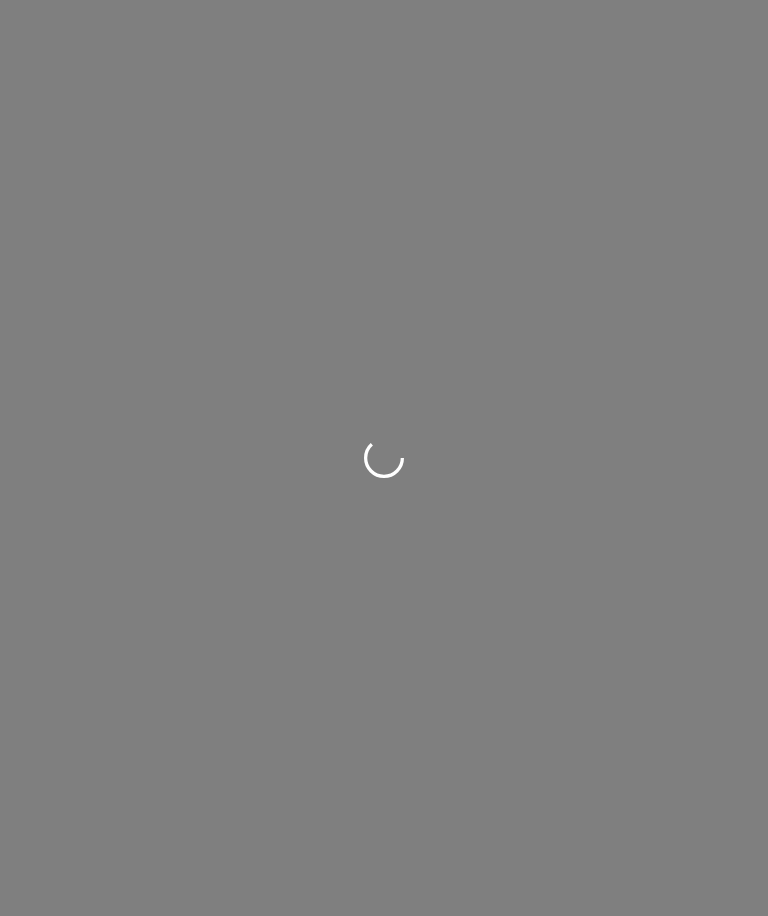 scroll, scrollTop: 0, scrollLeft: 0, axis: both 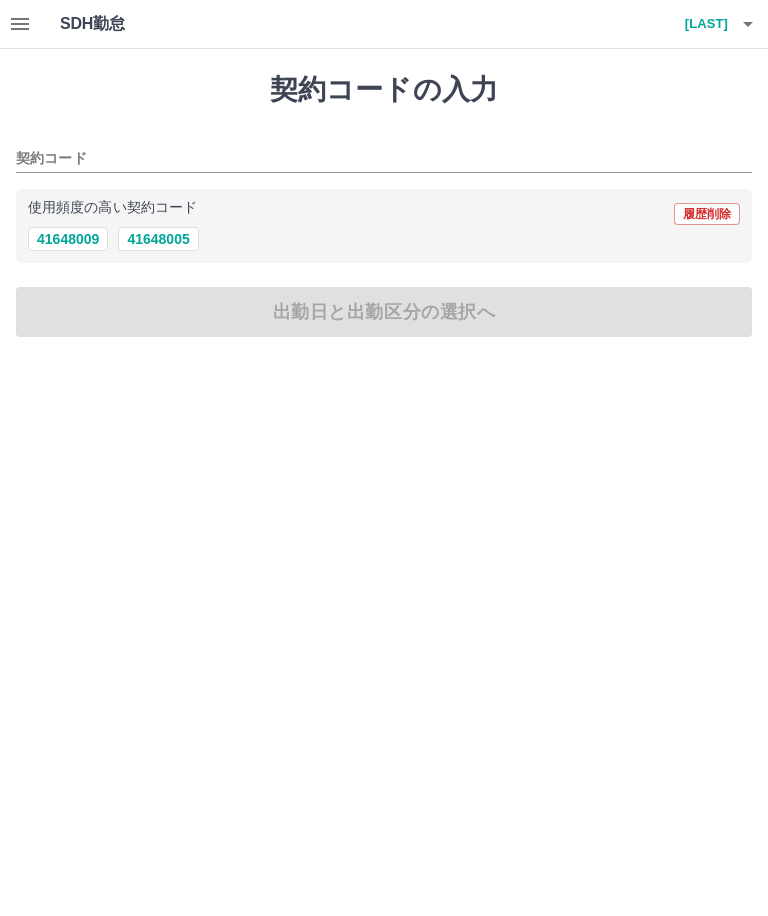 click on "契約コード" at bounding box center (384, 152) 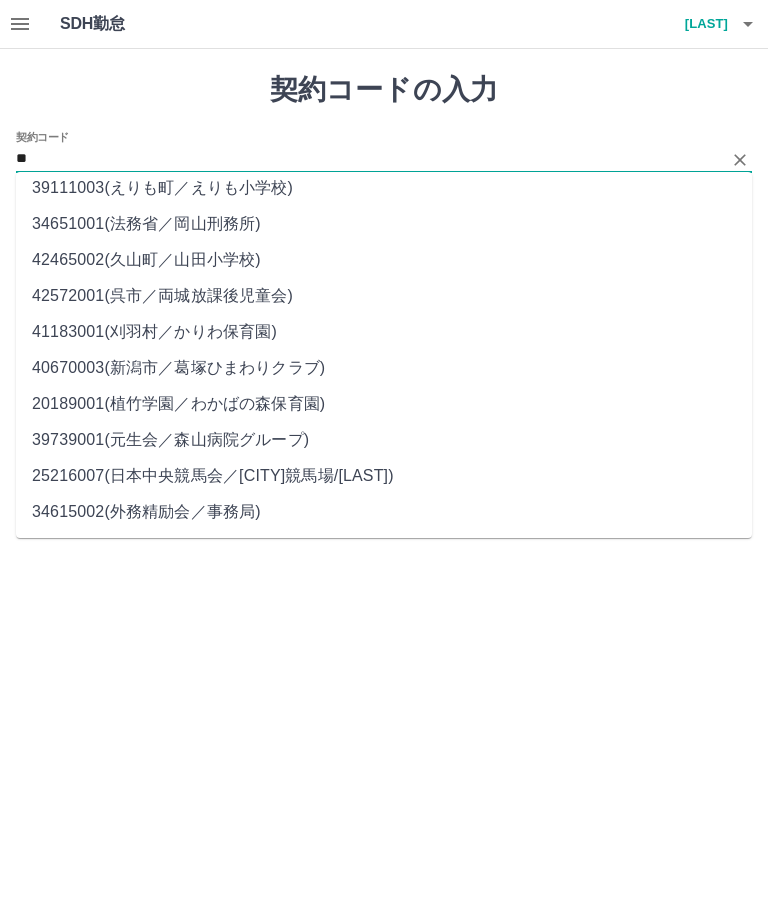scroll, scrollTop: 2915, scrollLeft: 0, axis: vertical 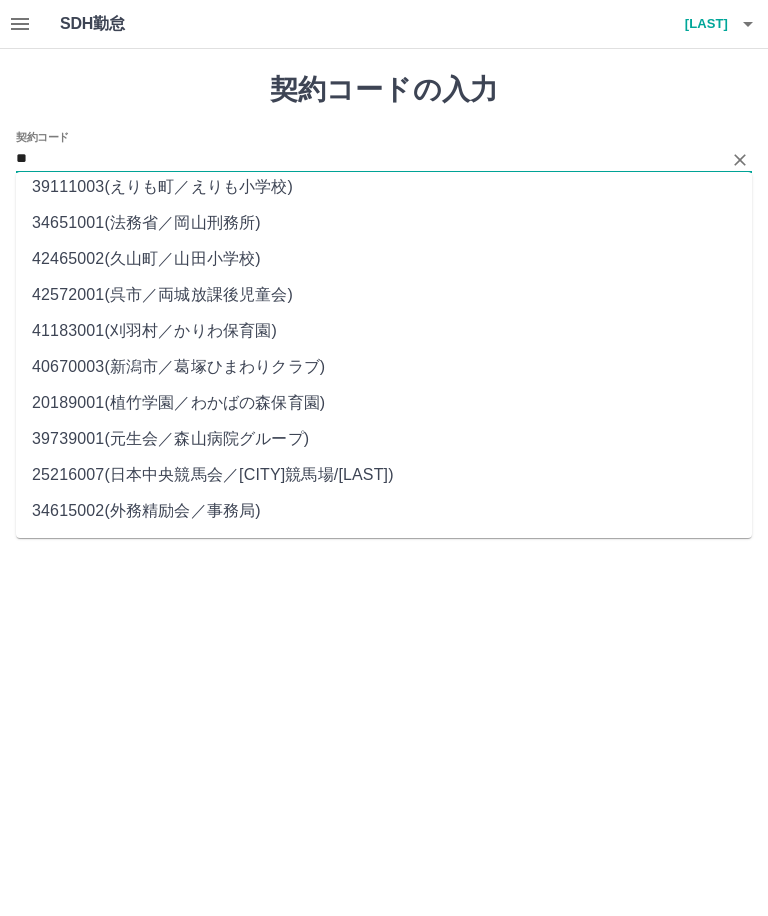 type on "*" 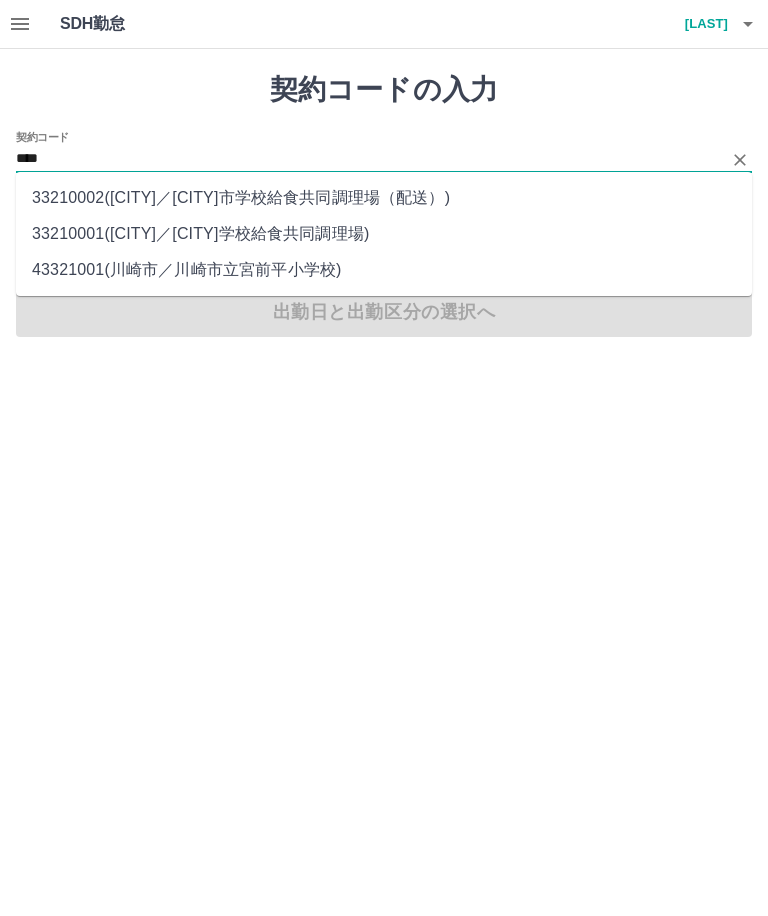 click on "[NUMBER]（ [CITY] ／ [CITY]給食共同調理場 ）" at bounding box center [384, 234] 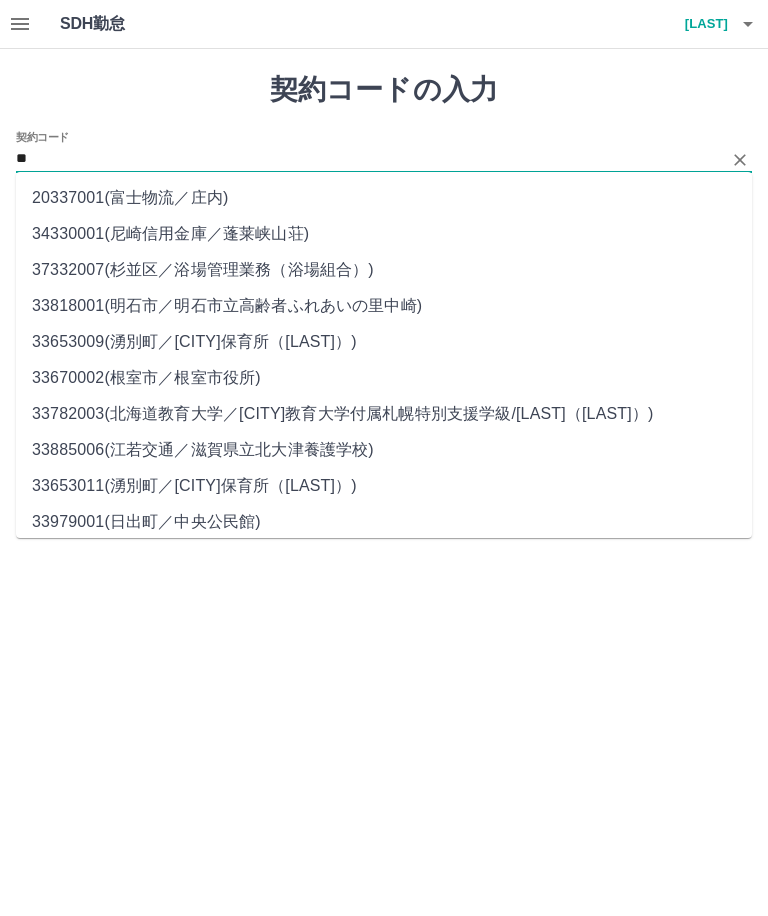 type on "*" 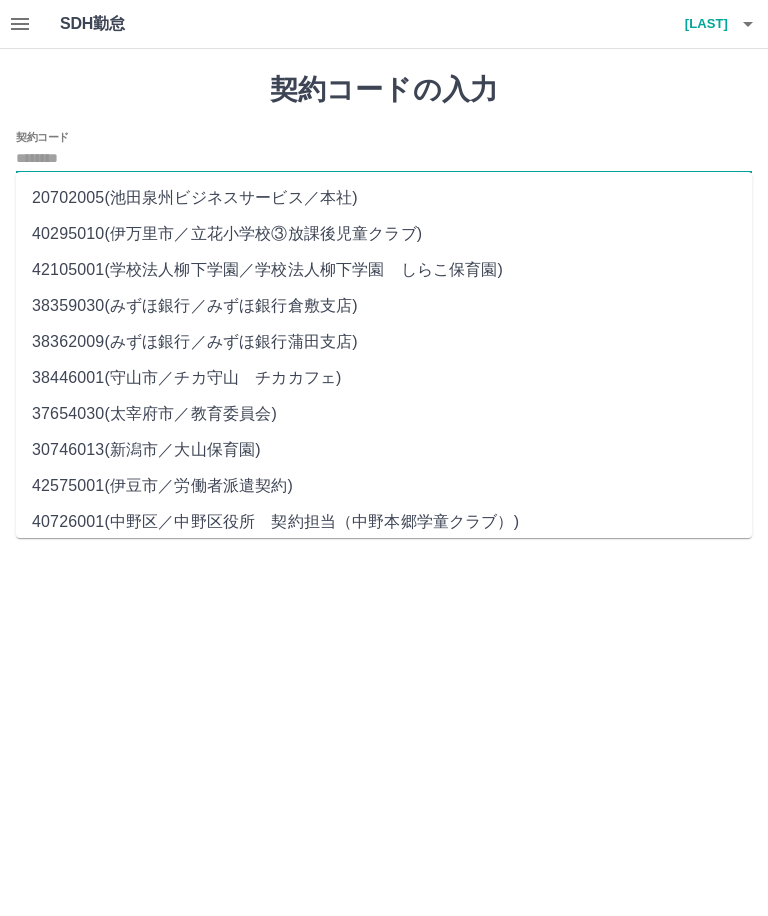 click on "契約コード" at bounding box center [384, 159] 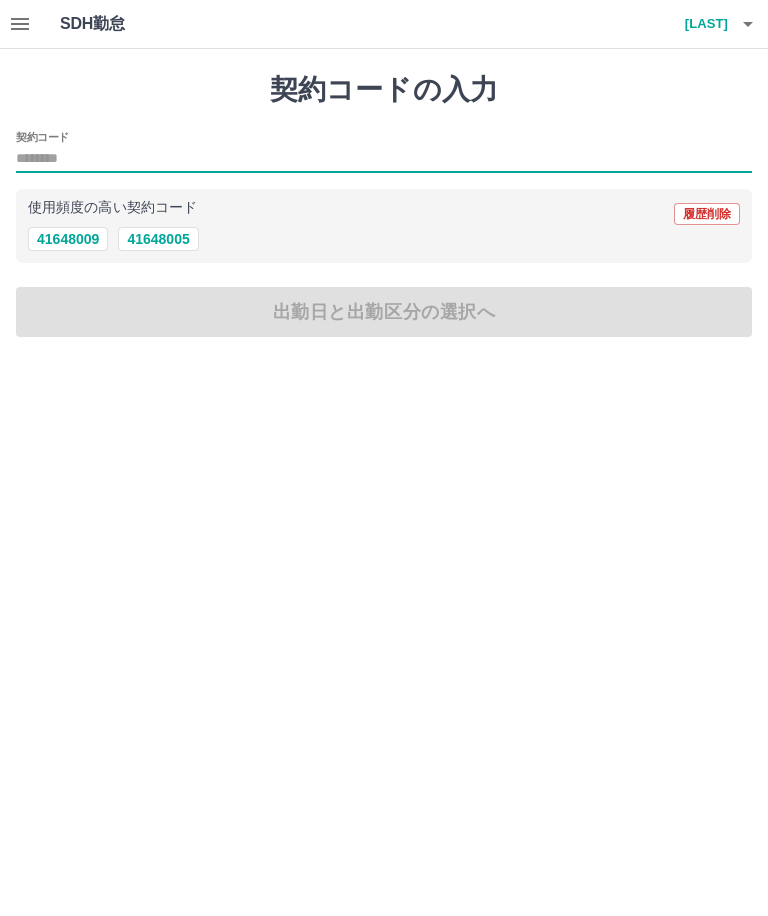 click on "41648005" at bounding box center [158, 239] 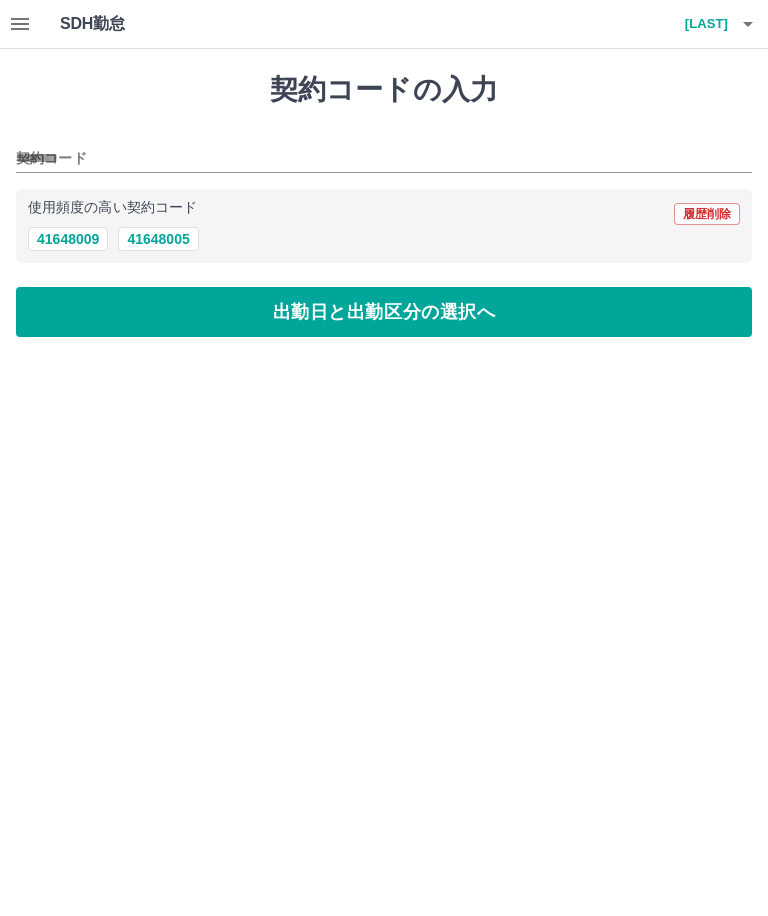 type on "********" 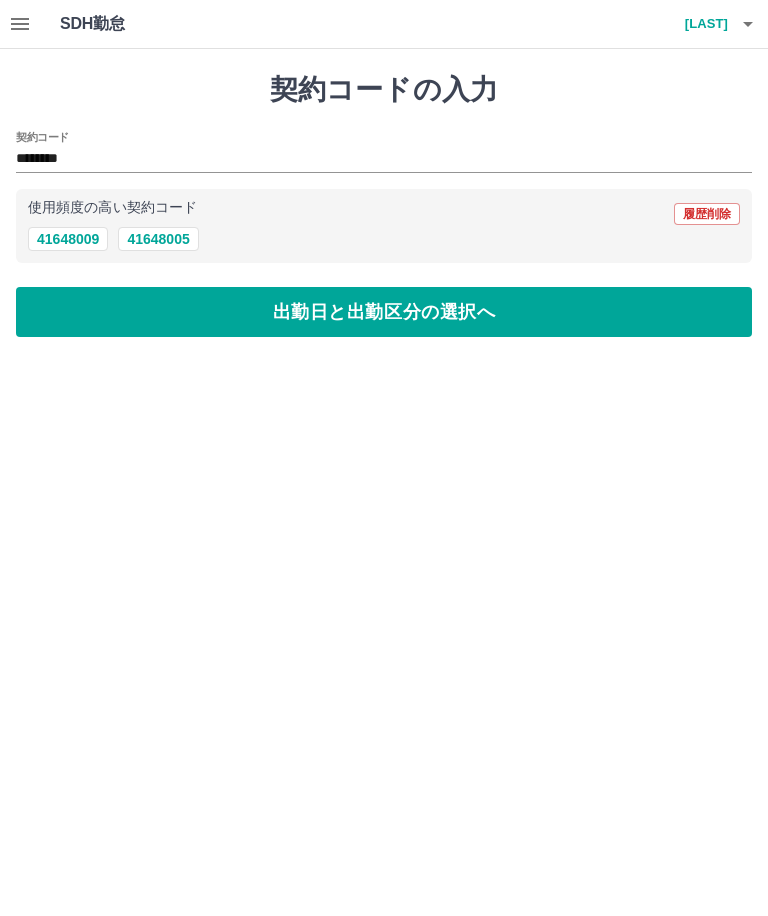 click on "出勤日と出勤区分の選択へ" at bounding box center [384, 312] 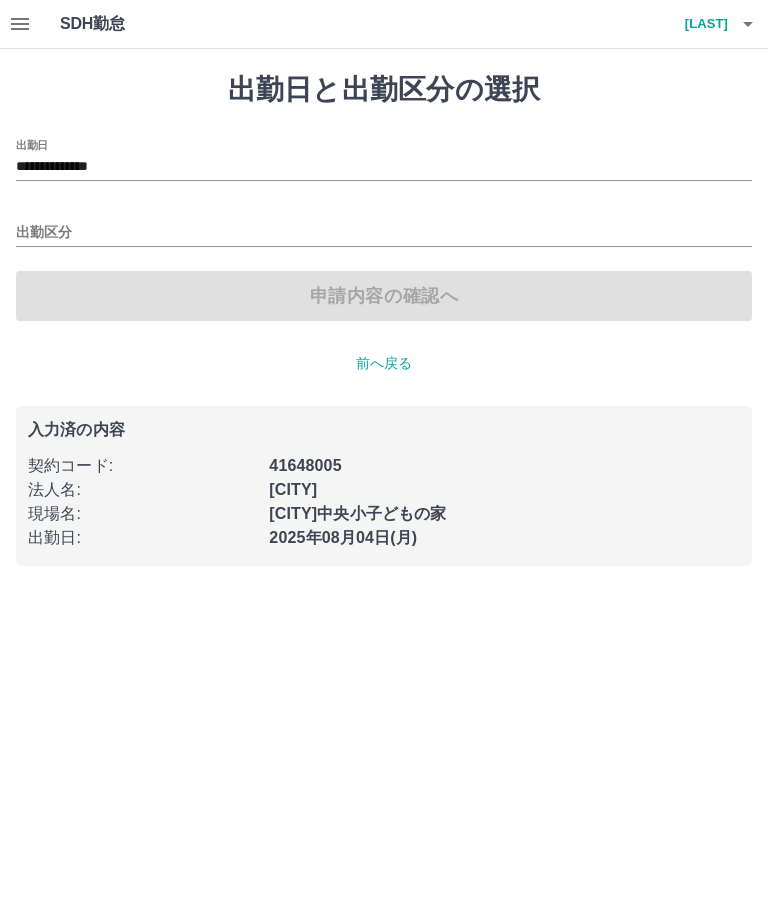 click on "出勤区分" at bounding box center (384, 233) 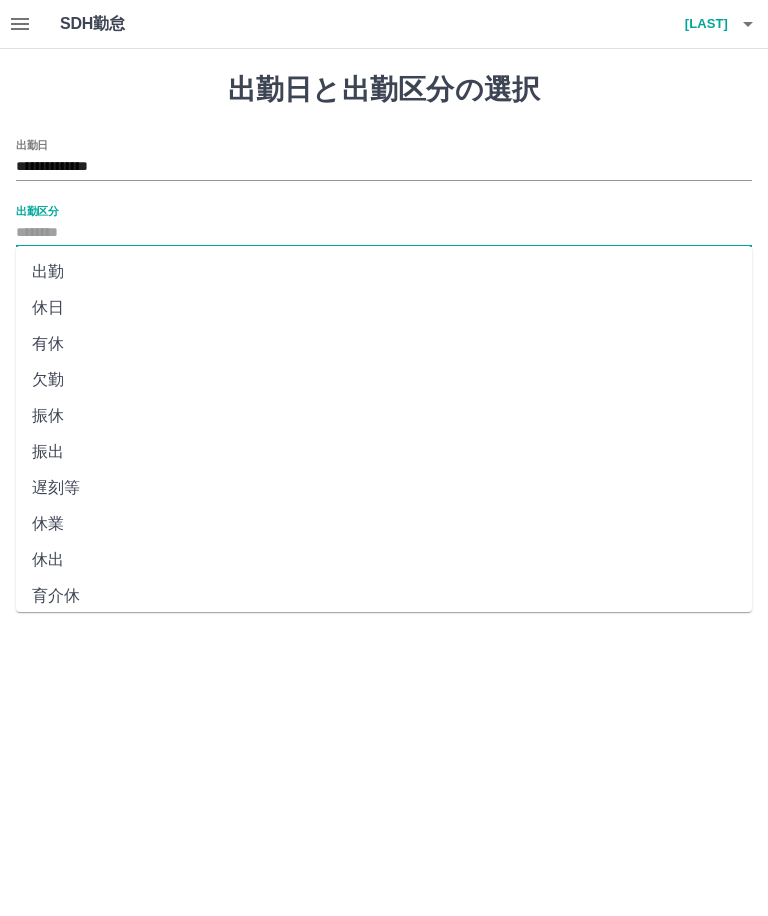 click on "出勤" at bounding box center [384, 272] 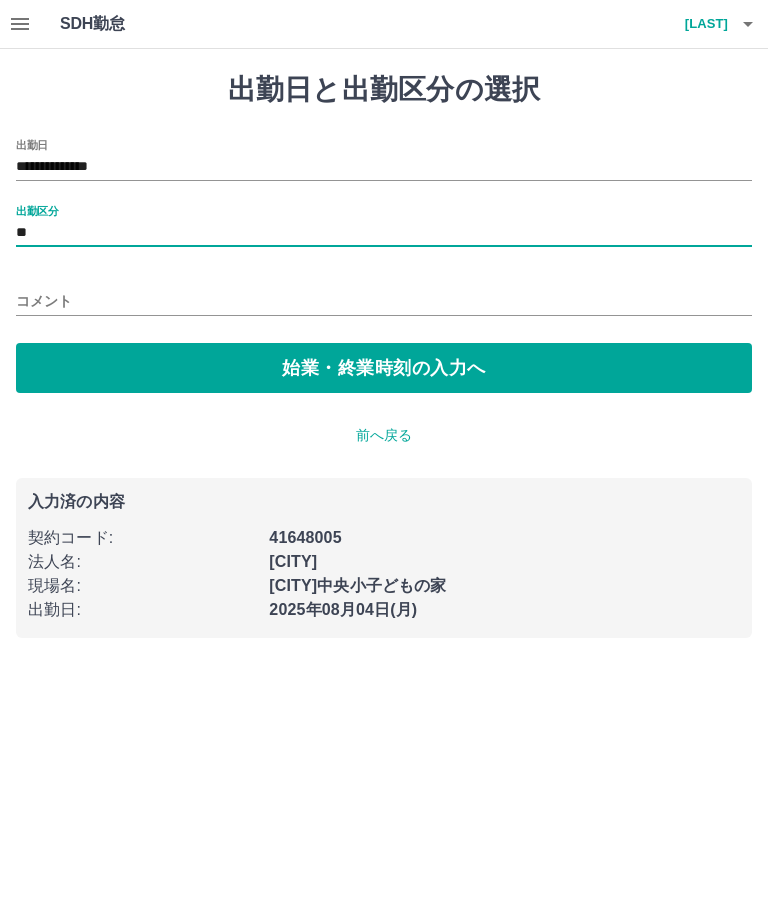 click on "始業・終業時刻の入力へ" at bounding box center (384, 368) 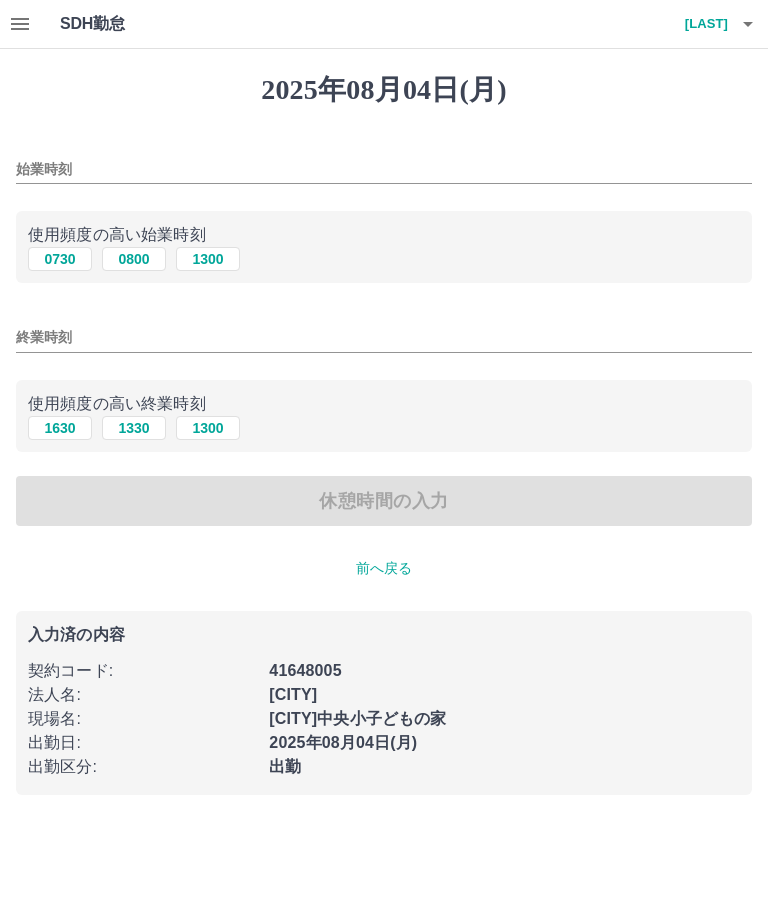 click on "0800" at bounding box center (134, 259) 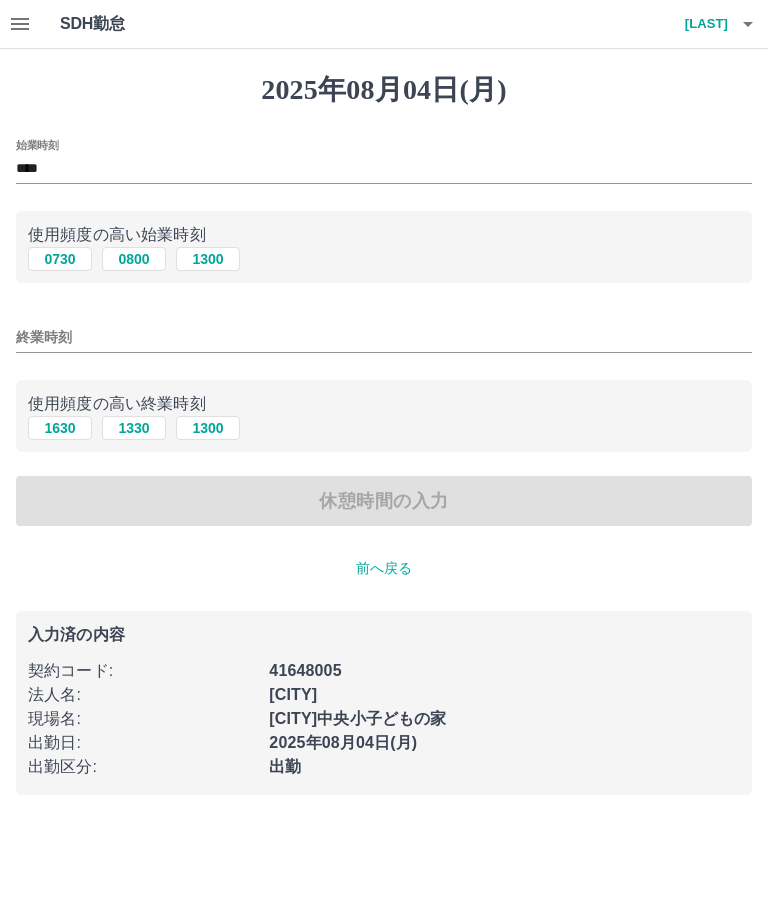 click on "****" at bounding box center (384, 169) 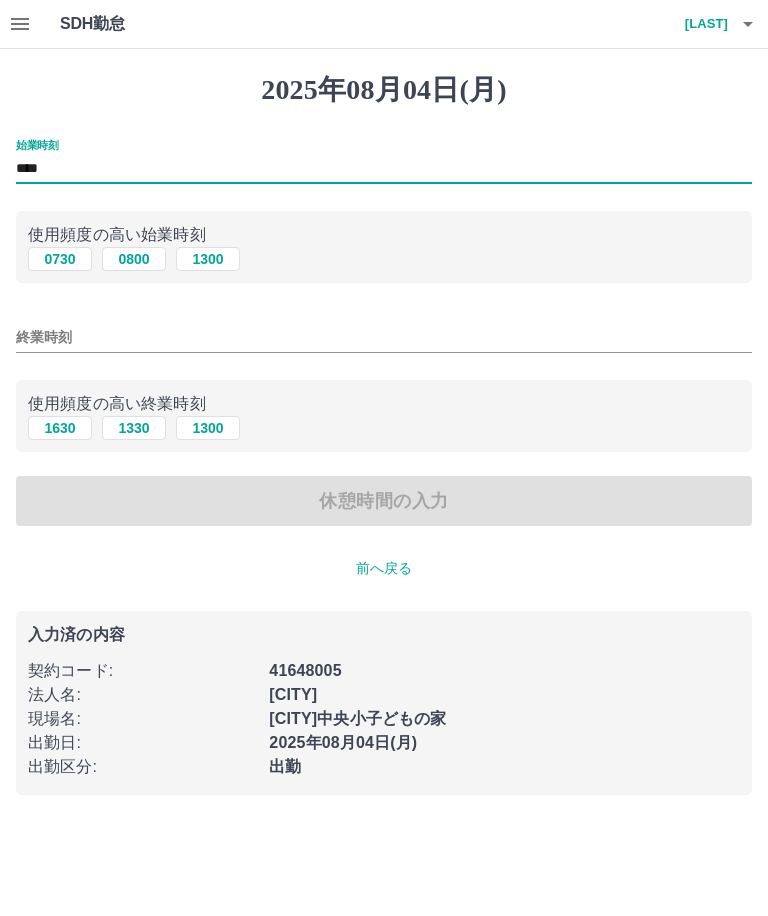 click on "****" at bounding box center [384, 169] 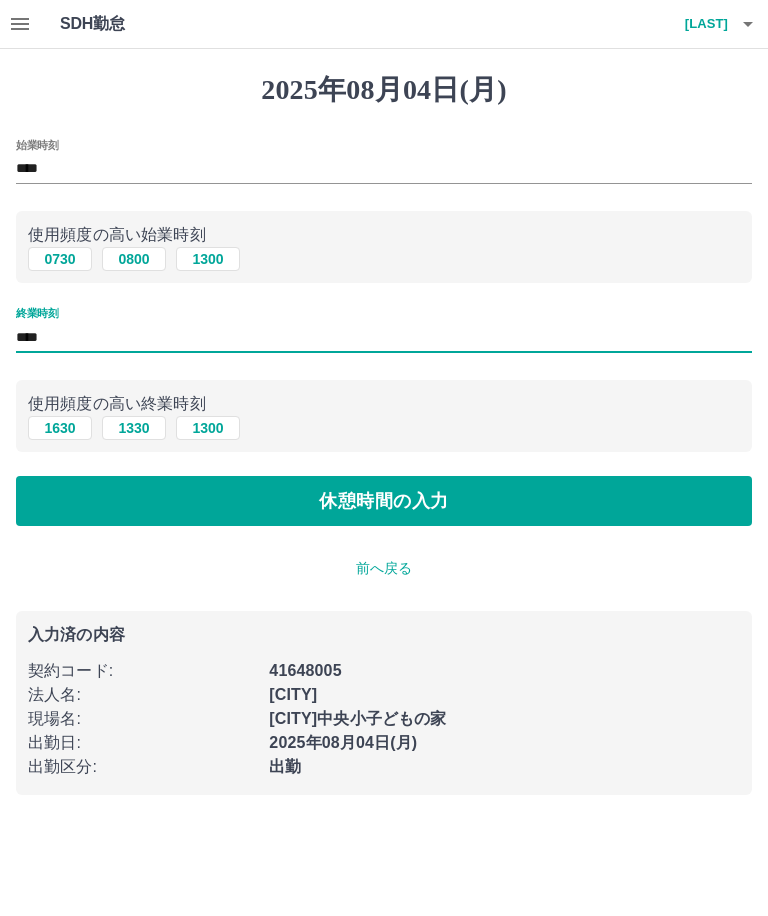 type on "****" 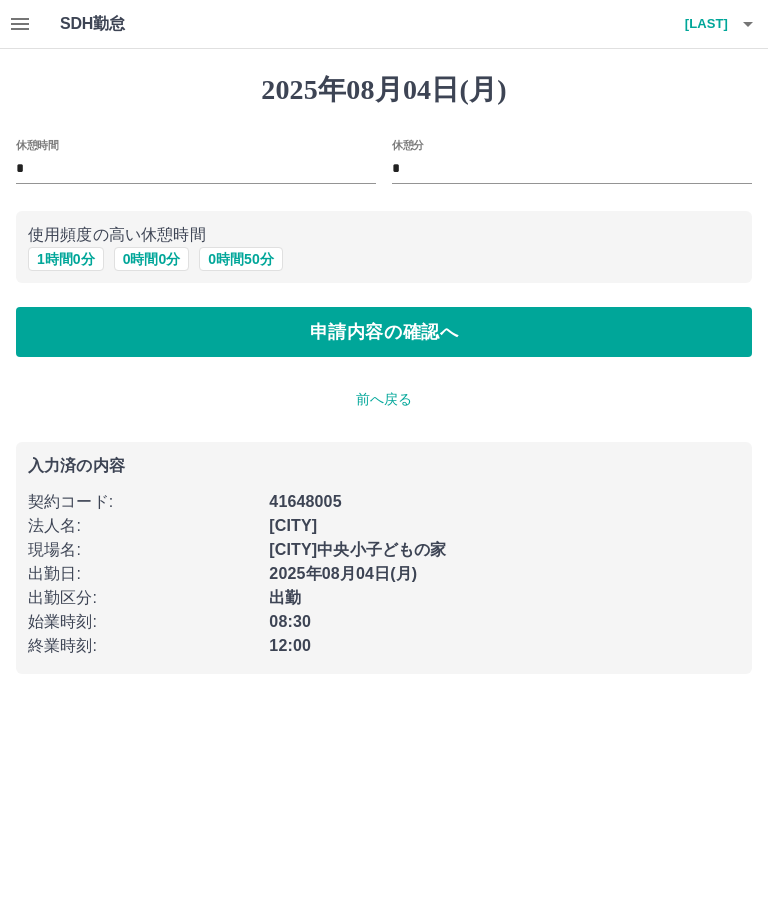 click on "0 時間 0 分" at bounding box center [152, 259] 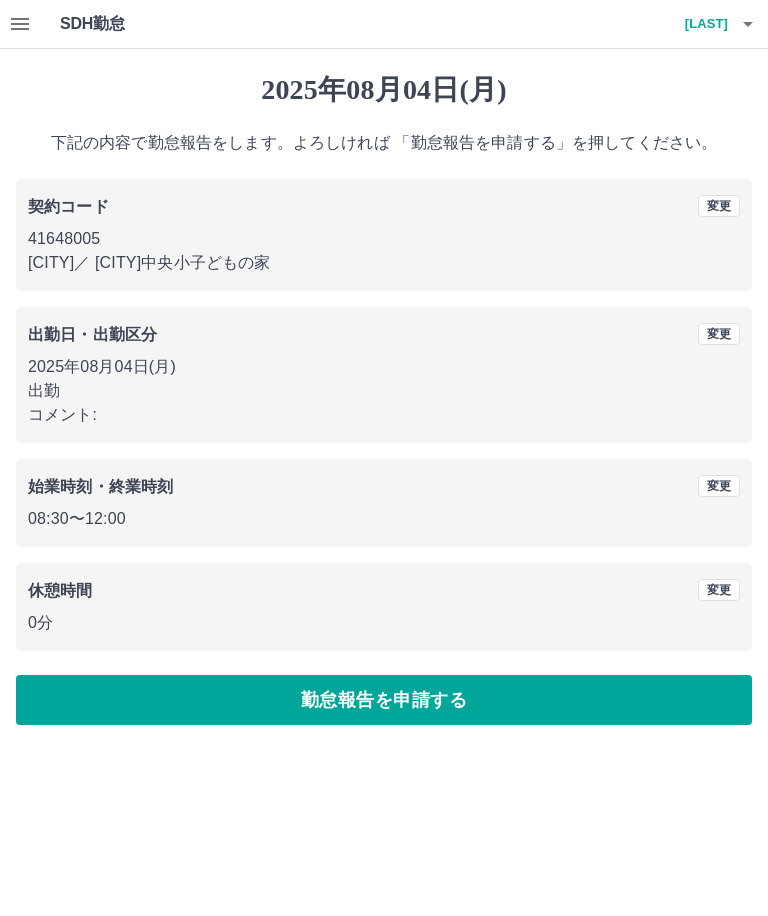click on "勤怠報告を申請する" at bounding box center (384, 700) 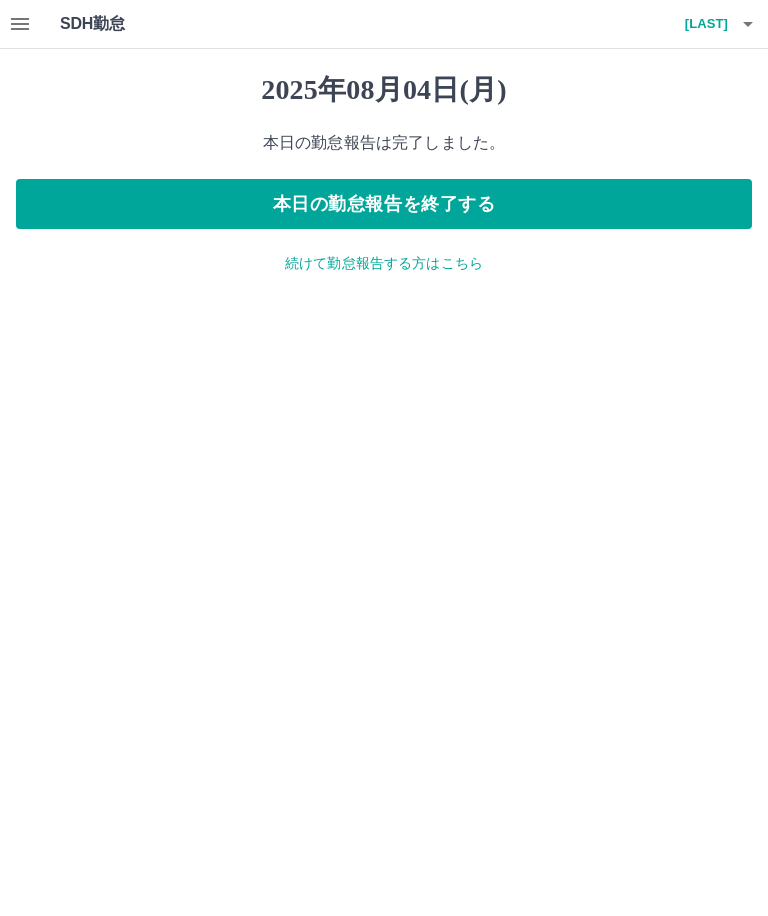 click on "本日の勤怠報告を終了する" at bounding box center [384, 204] 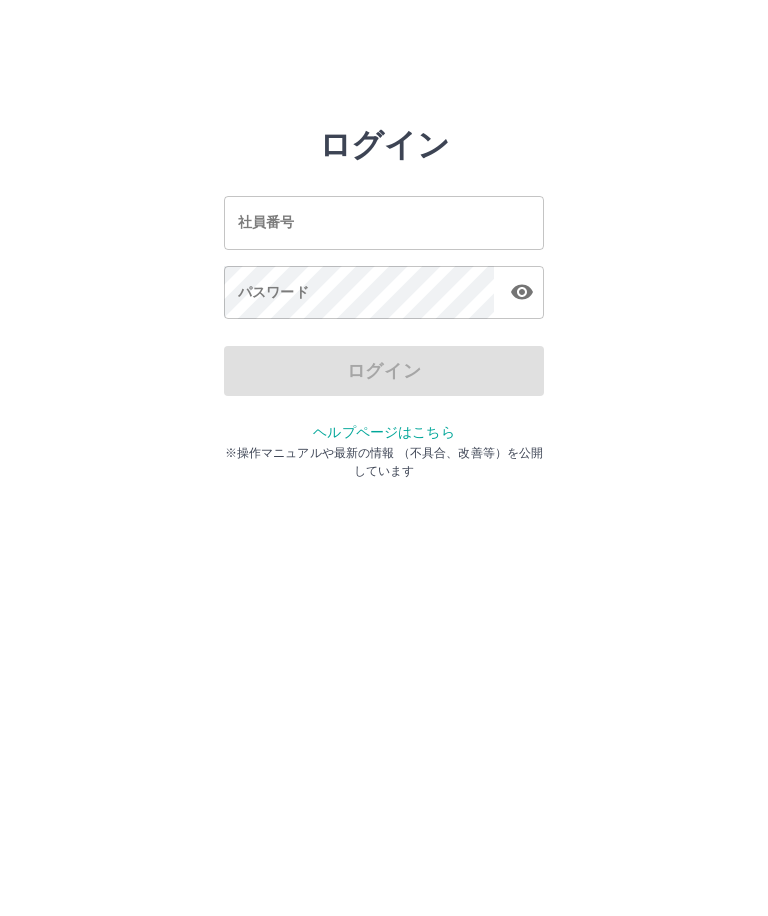 scroll, scrollTop: 0, scrollLeft: 0, axis: both 